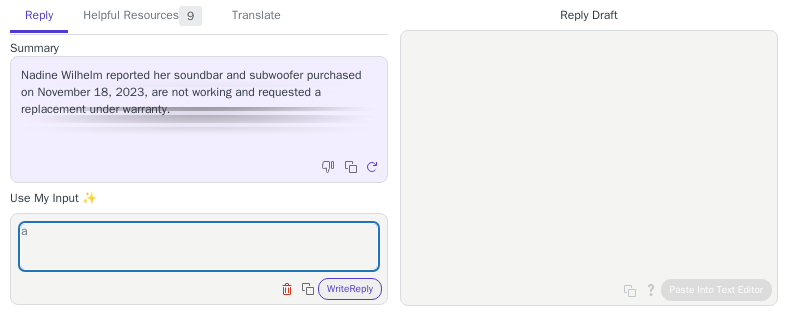scroll, scrollTop: 0, scrollLeft: 0, axis: both 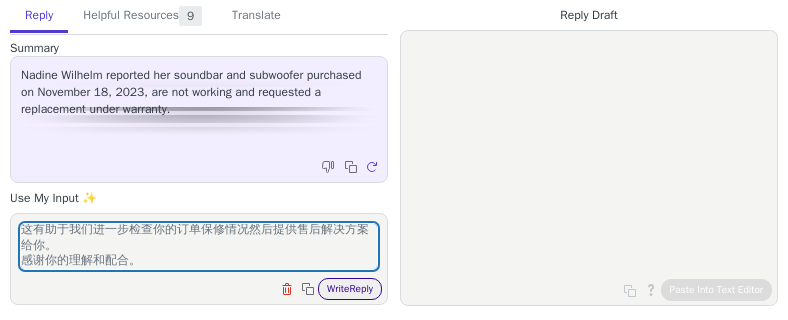 type on "请提供你的发票信息给我们，包括订单号和收件地址。
这有助于我们进一步检查你的订单保修情况然后提供售后解决方案给你。
感谢你的理解和配合。" 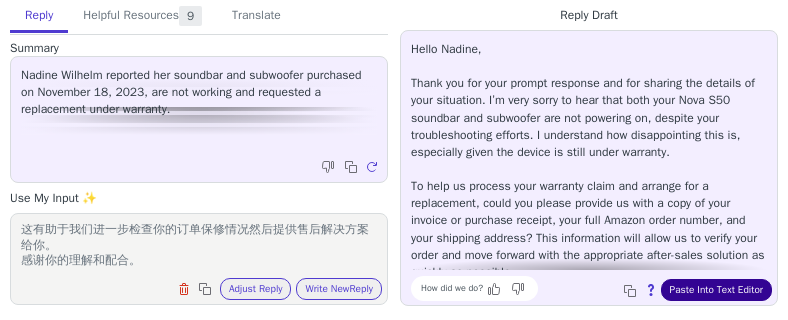 click on "Paste Into Text Editor" at bounding box center (716, 290) 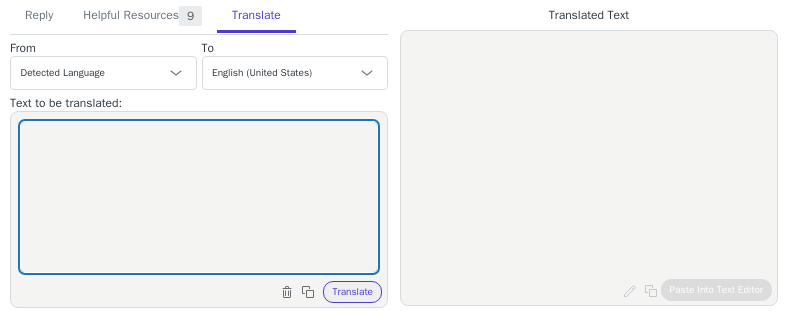 click at bounding box center [199, 197] 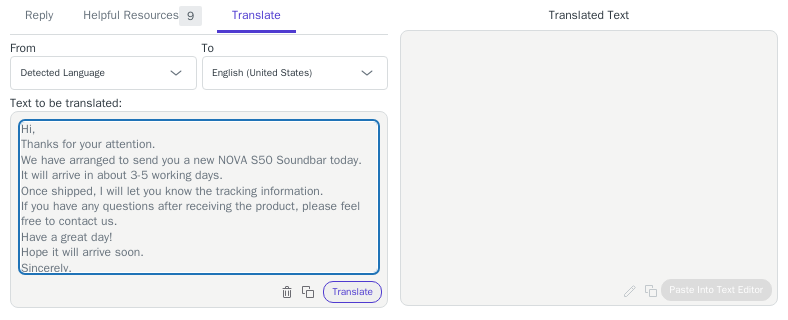 scroll, scrollTop: 0, scrollLeft: 0, axis: both 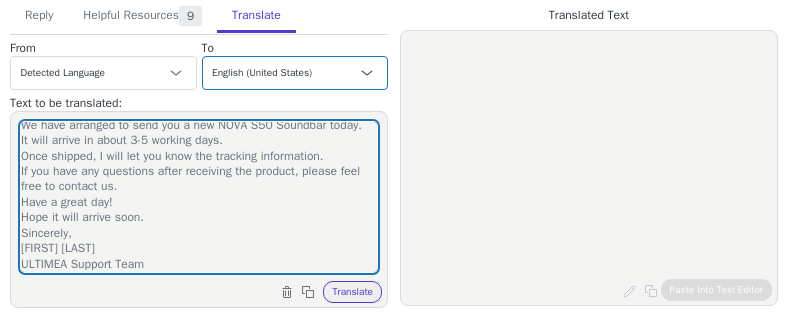 type on "Hi,
Thanks for your attention.
We have arranged to send you a new NOVA S50 Soundbar today.
It will arrive in about 3-5 working days.
Once shipped, I will let you know the tracking information.
If you have any questions after receiving the product, please feel free to contact us.
Have a great day!
Hope it will arrive soon.
Sincerely,
[FIRST] [LAST]
ULTIMEA Support Team" 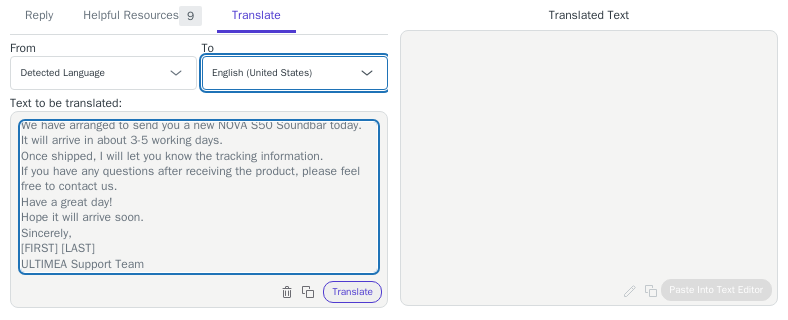 click on "Czech English (United States) Danish Dutch - Nederlands French - français French (Canada) German - Deutsch Italian - italiano Japanese - 日本語 Korean Norwegian Polish Portuguese Portuguese (Brazil) Slovak Spanish - español Swedish English (United Kingdom) Spanish (Spain) - español (España) Chinese (Simplified) - 中文（简体）" at bounding box center [295, 73] 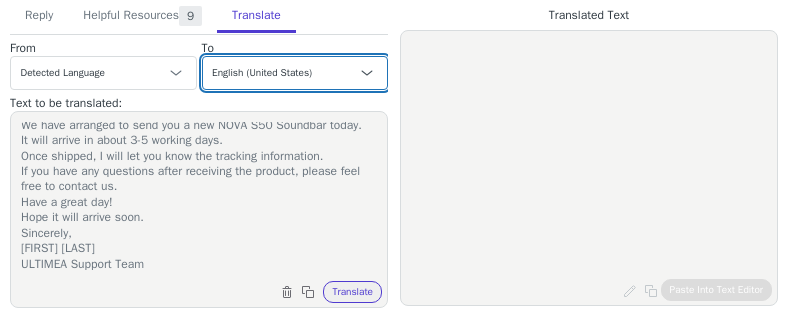 select on "de" 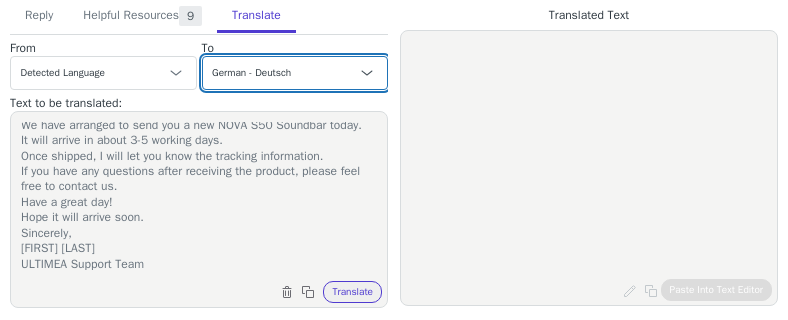 click on "Czech English (United States) Danish Dutch - Nederlands French - français French (Canada) German - Deutsch Italian - italiano Japanese - 日本語 Korean Norwegian Polish Portuguese Portuguese (Brazil) Slovak Spanish - español Swedish English (United Kingdom) Spanish (Spain) - español (España) Chinese (Simplified) - 中文（简体）" at bounding box center [295, 73] 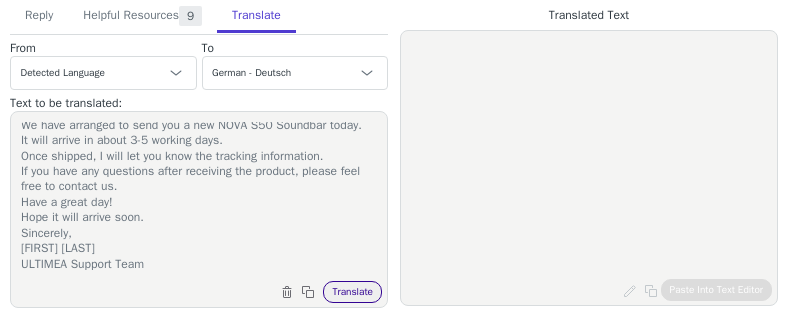 click on "Translate" at bounding box center (352, 292) 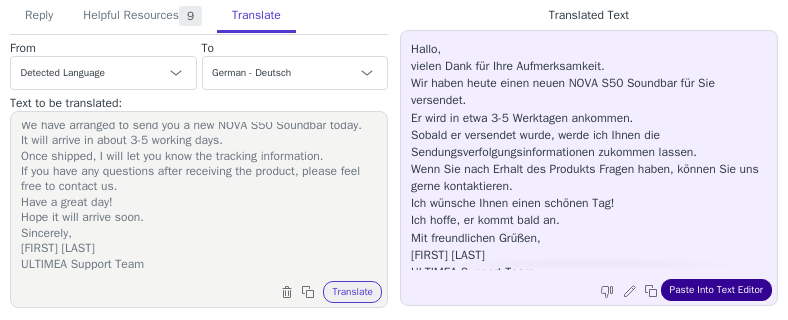 click on "Paste Into Text Editor" at bounding box center (716, 290) 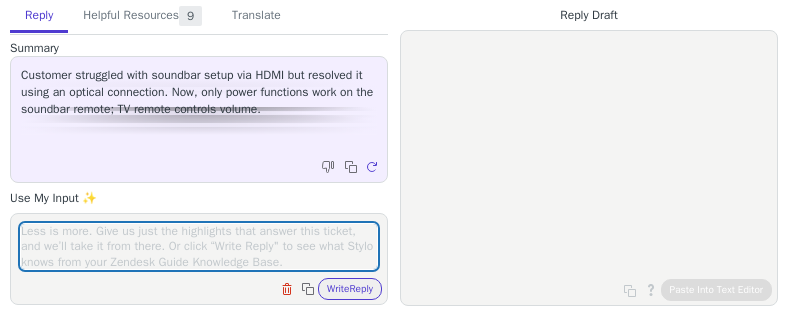 scroll, scrollTop: 0, scrollLeft: 0, axis: both 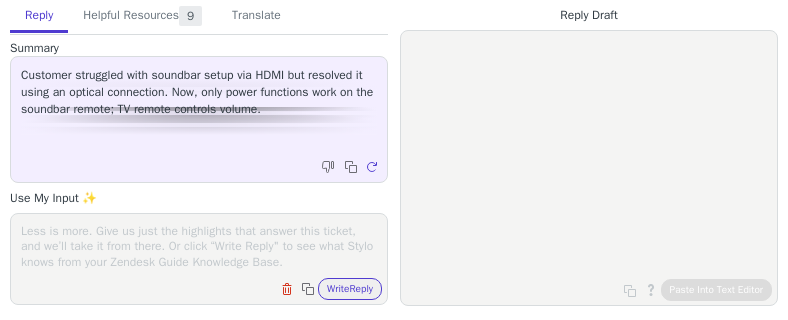 click on "Clear field Copy to clipboard Write  Reply" at bounding box center [199, 259] 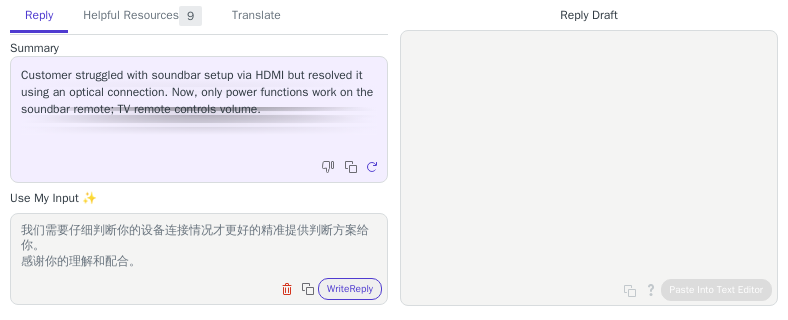 scroll, scrollTop: 0, scrollLeft: 0, axis: both 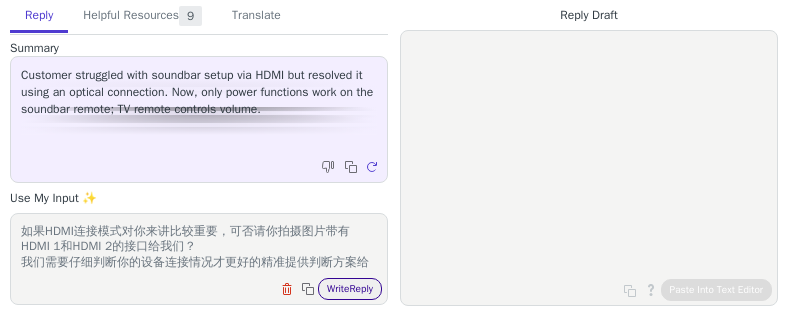 type on "如果HDMI连接模式对你来讲比较重要，可否请你拍摄图片带有HDMI 1和HDMI 2的接口给我们？
我们需要仔细判断你的设备连接情况才更好的精准提供判断方案给你。
感谢你的理解和配合。" 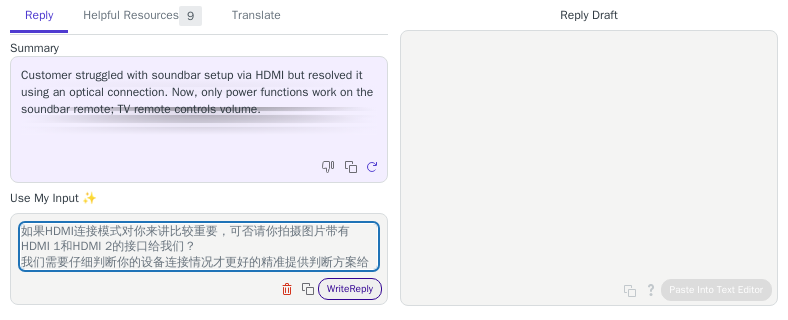 click on "Write  Reply" at bounding box center [350, 289] 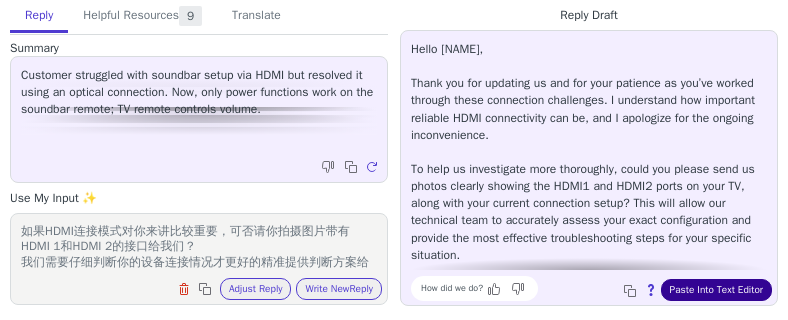 click on "Paste Into Text Editor" at bounding box center [716, 290] 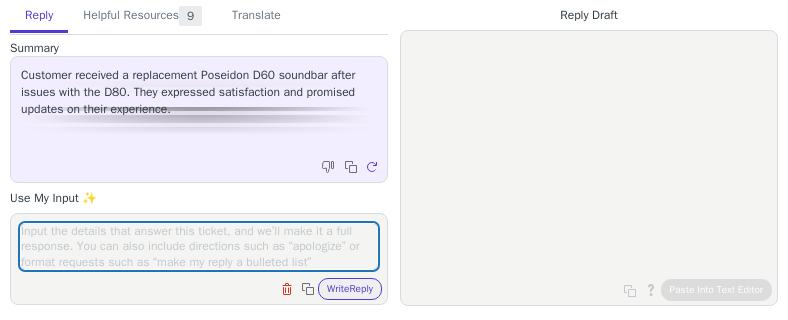 scroll, scrollTop: 0, scrollLeft: 0, axis: both 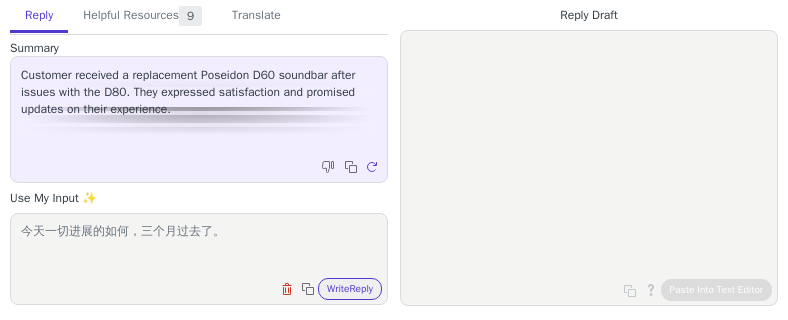 click on "今天一切进展的如何，三个月过去了。" at bounding box center [199, 246] 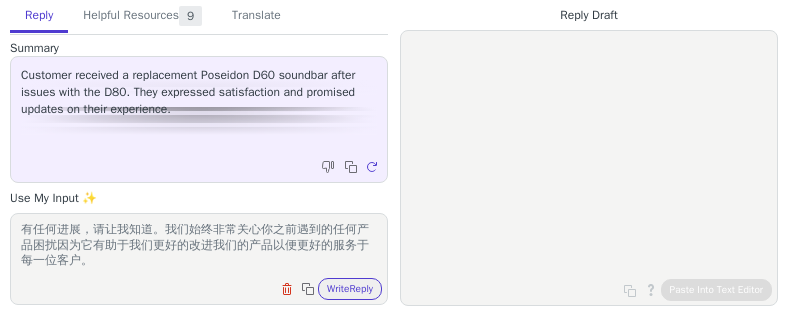 scroll, scrollTop: 152, scrollLeft: 0, axis: vertical 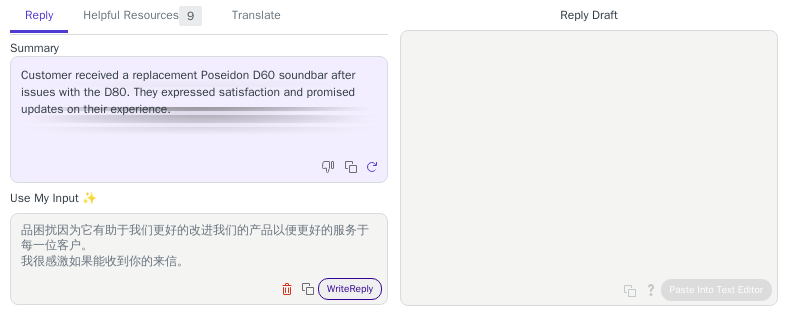 type on "今天一切进展的如何，在大约3个月前，我发送了一台Poseidon D60 Soundbar去尝试解决你之前在Poseidon D80 Soundbar上遇到的问题。
请问它目前是否一切工作顺利并符合你的需求？
我理解你有很多孩子和繁忙的工作需要照顾和处理，因此我们特意选择了早上时间来主动关心你，希望此封邮件不会打扰到你。如果有任何进展，请让我知道。我们始终非常关心你之前遇到的任何产品困扰因为它有助于我们更好的改进我们的产品以便更好的服务于每一位客户。
我很感激如果能收到你的来信。" 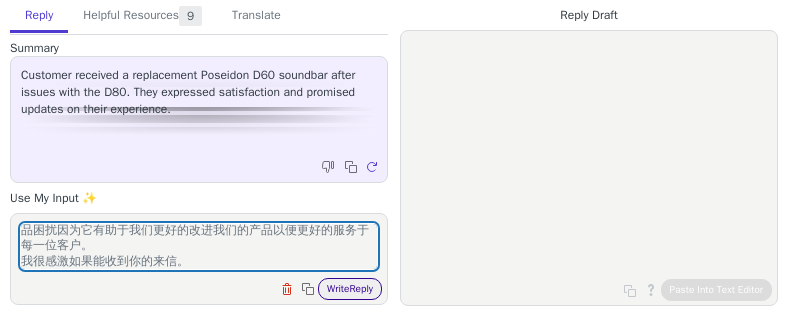 click on "Write  Reply" at bounding box center (350, 289) 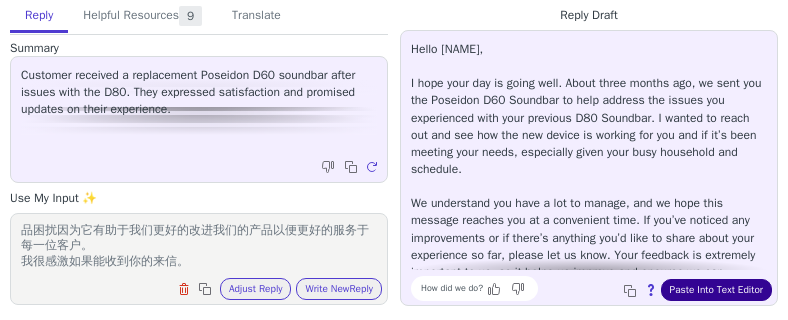 click on "Paste Into Text Editor" at bounding box center (716, 290) 